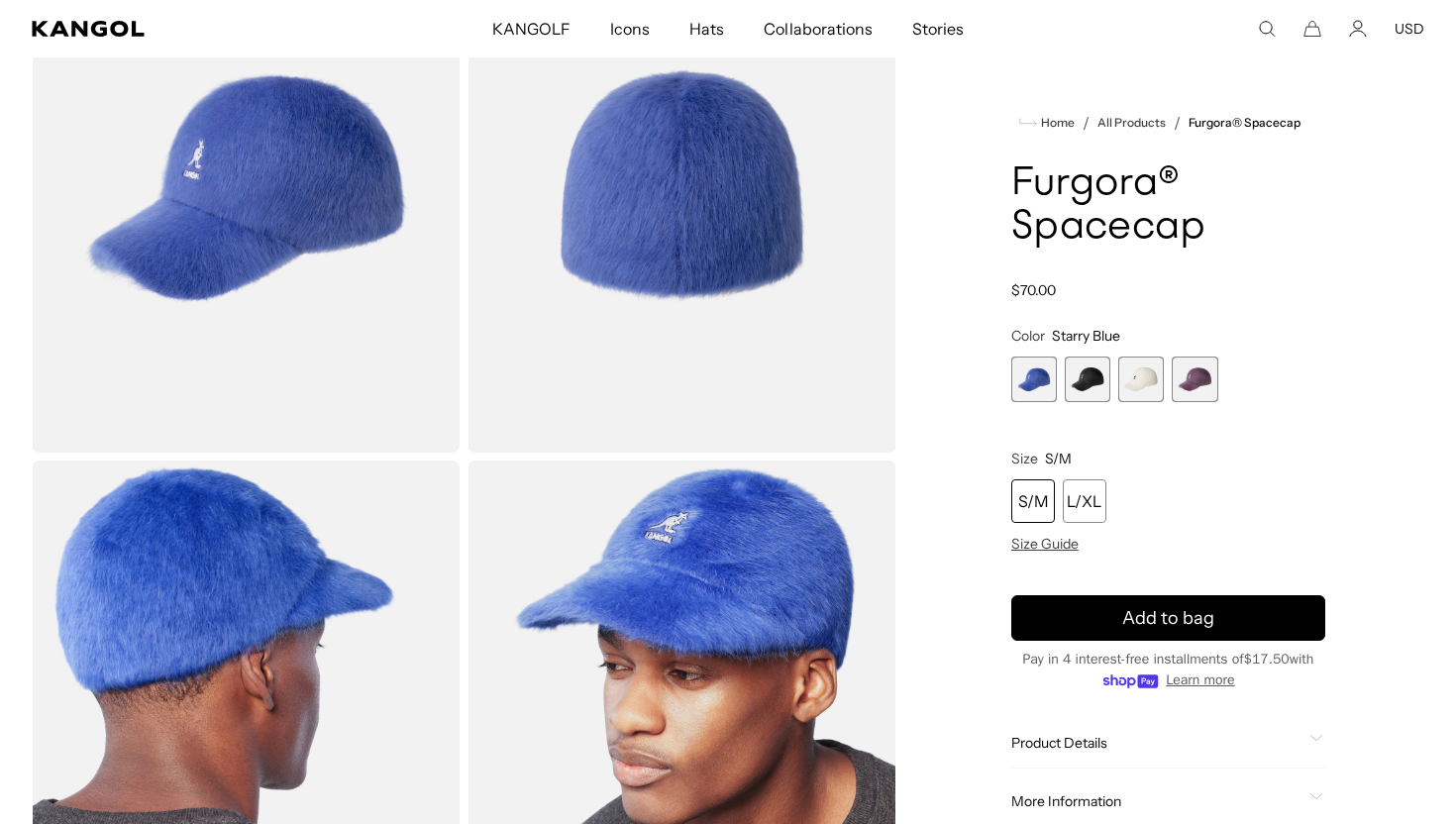 scroll, scrollTop: 778, scrollLeft: 0, axis: vertical 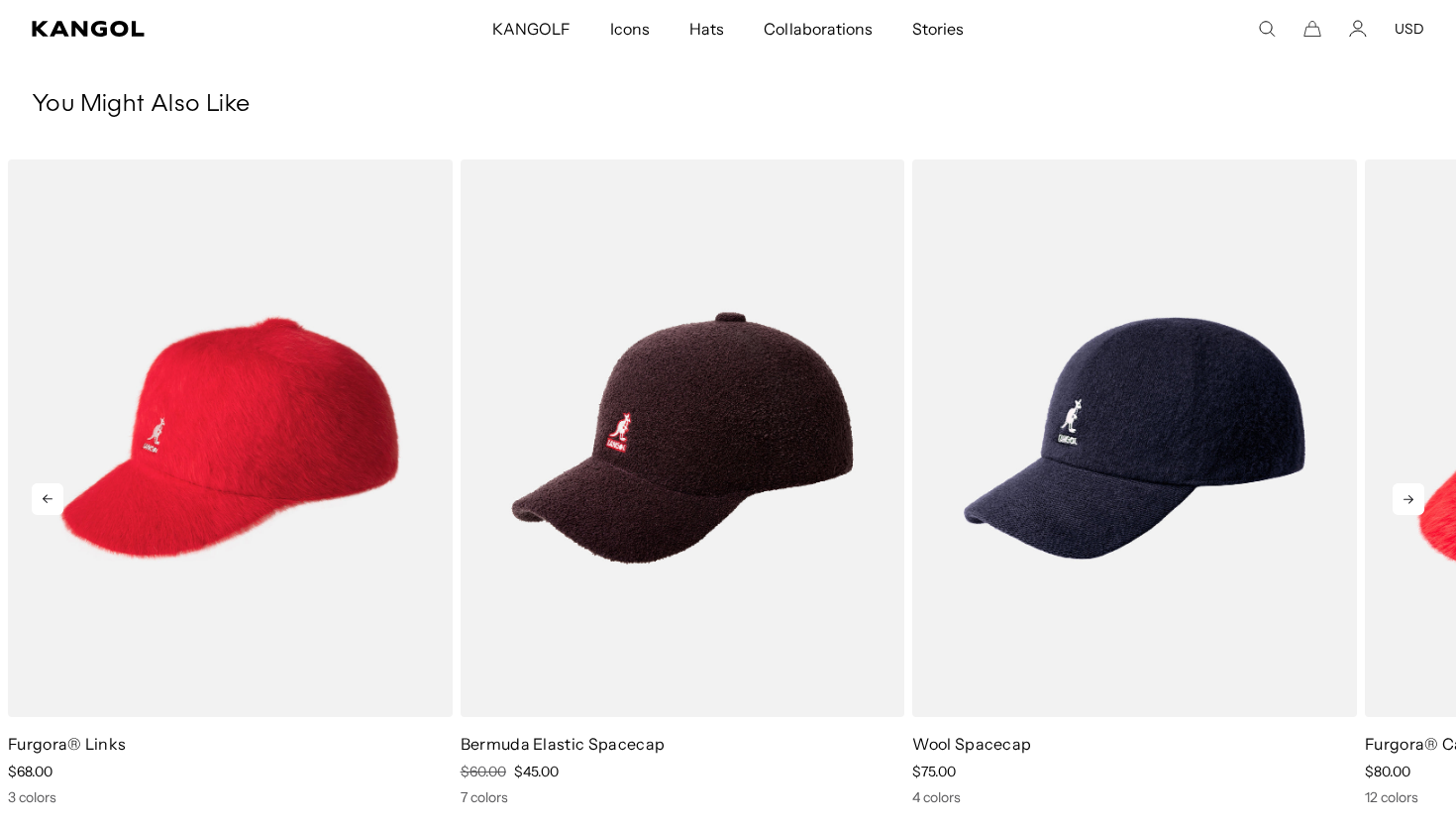 click 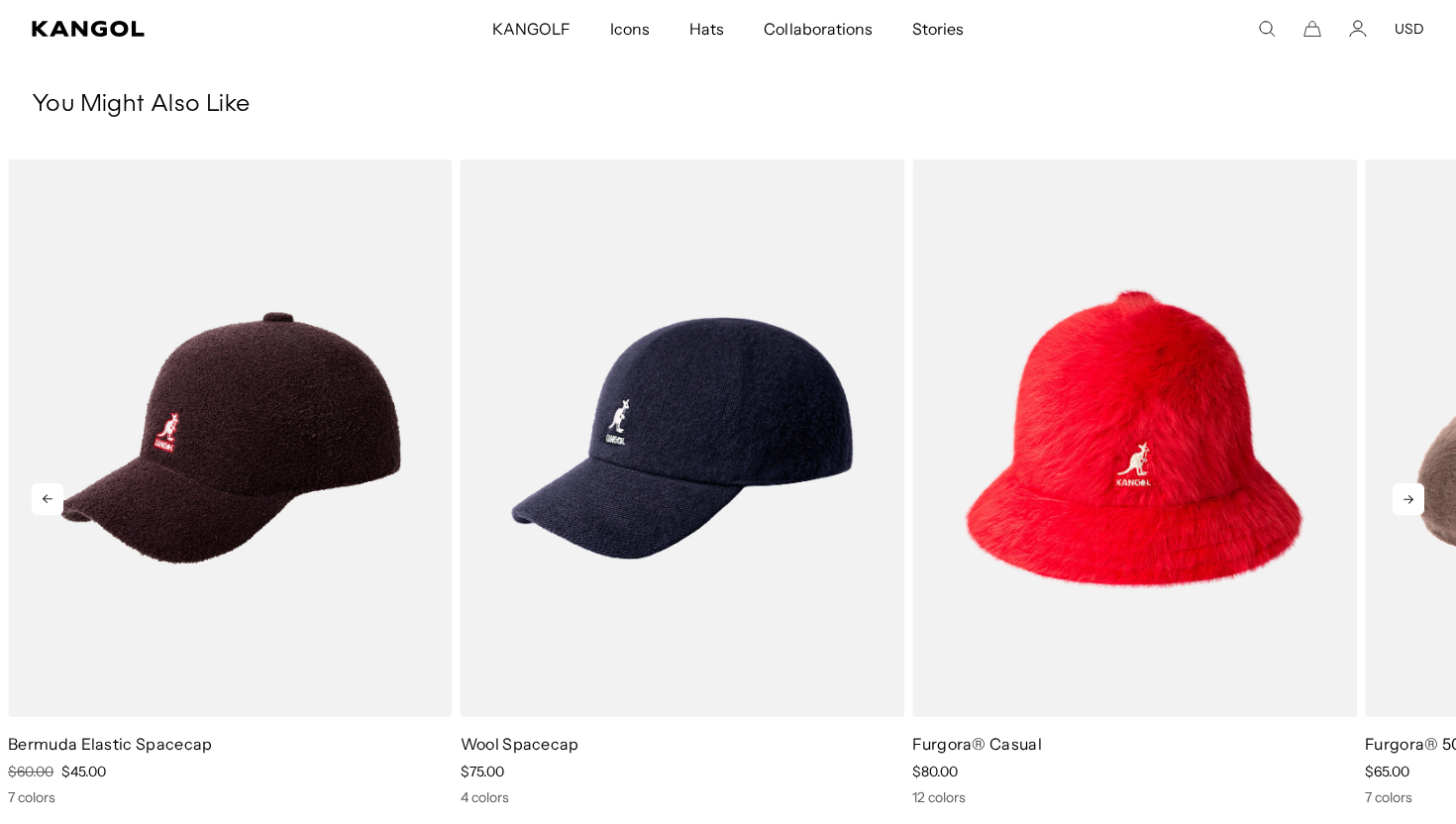 click 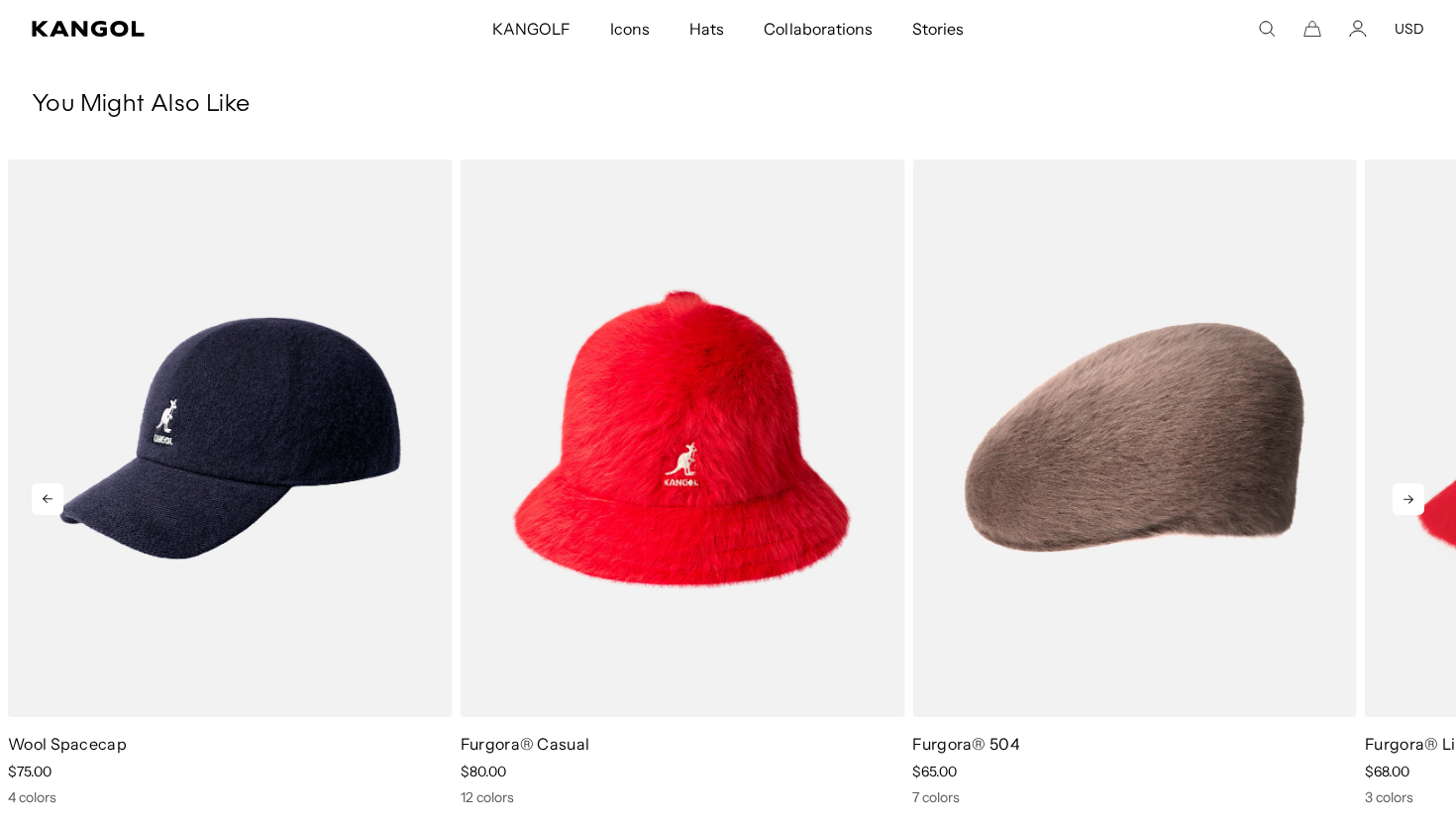 click 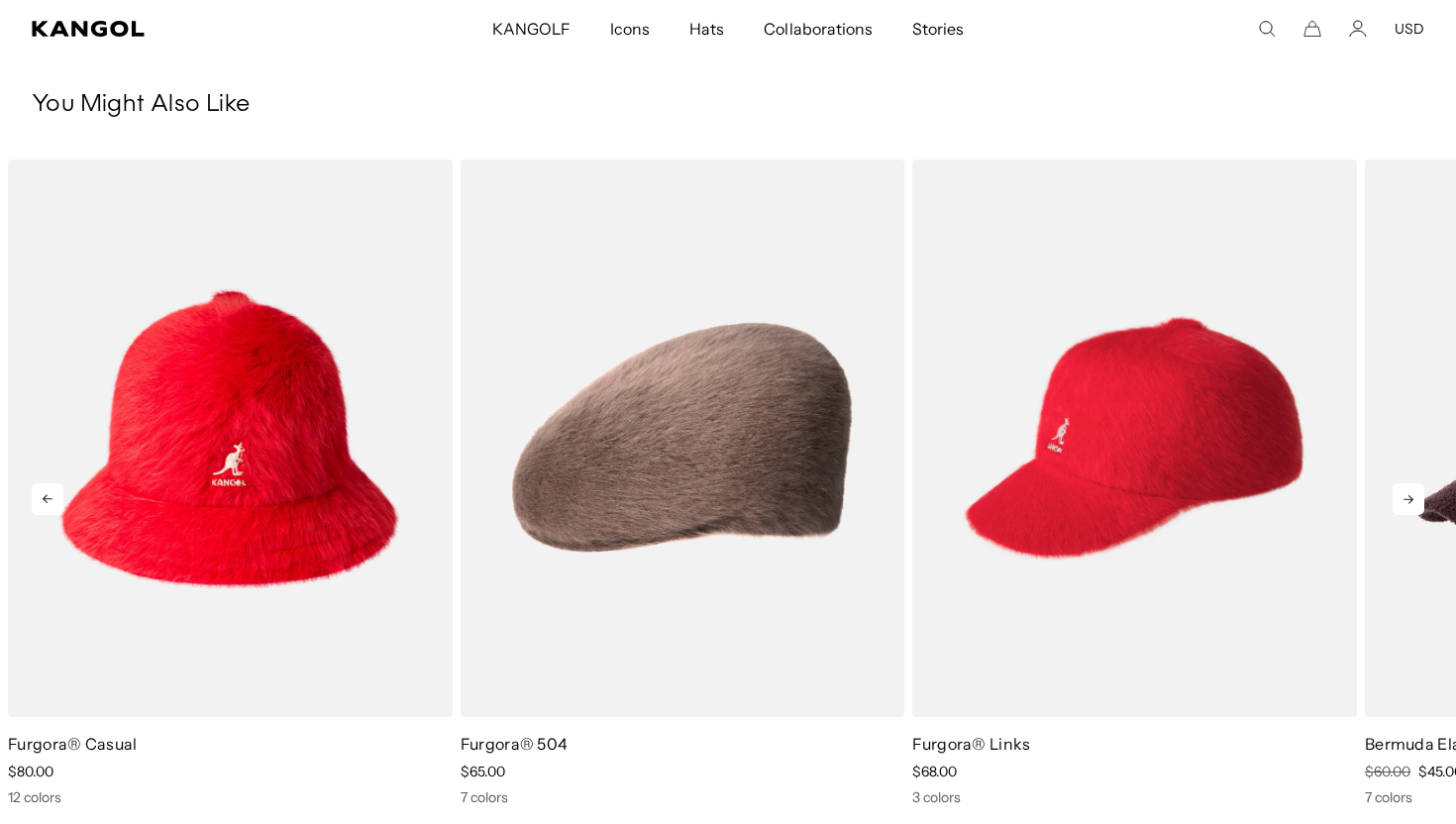 click 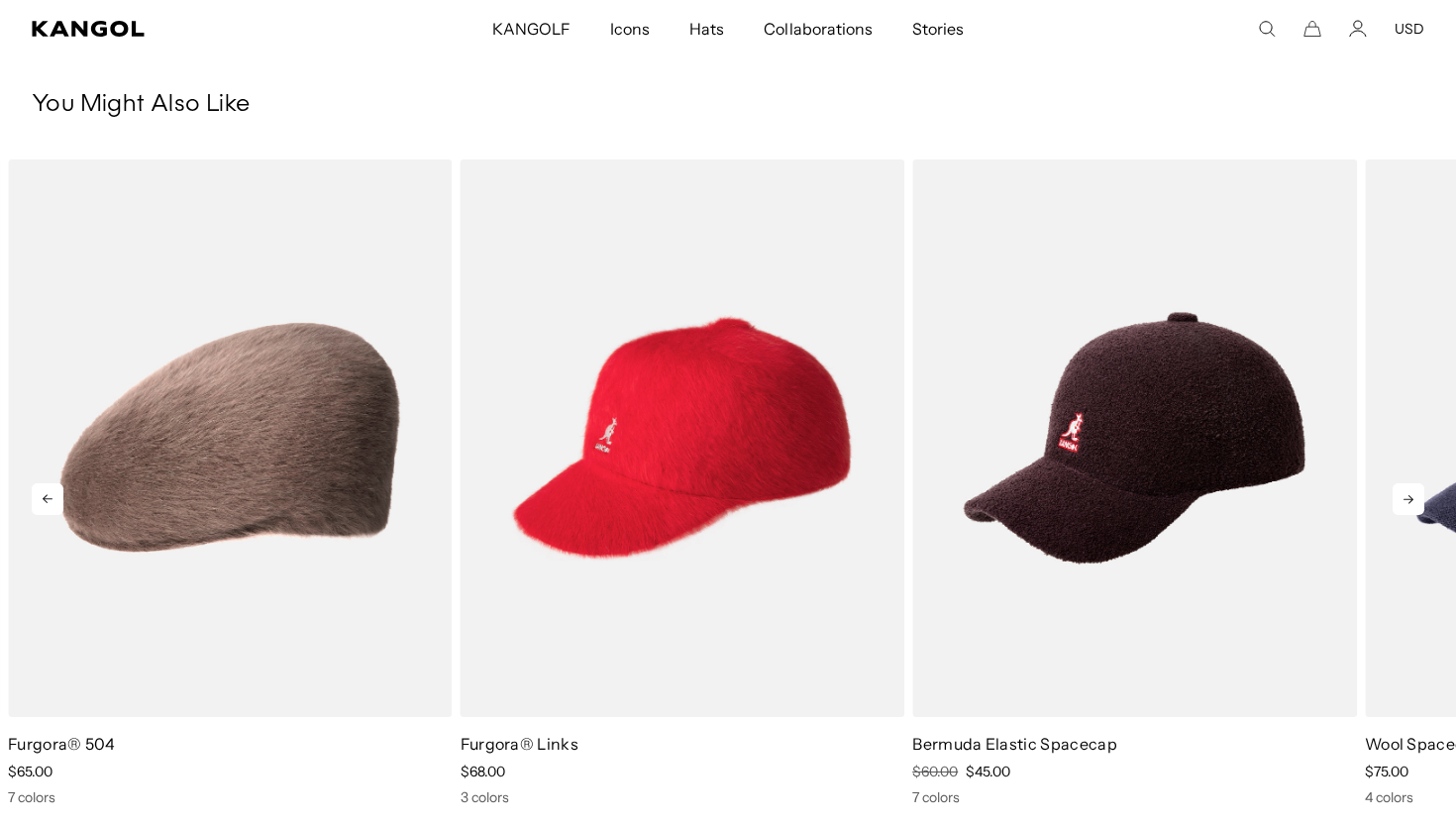 click 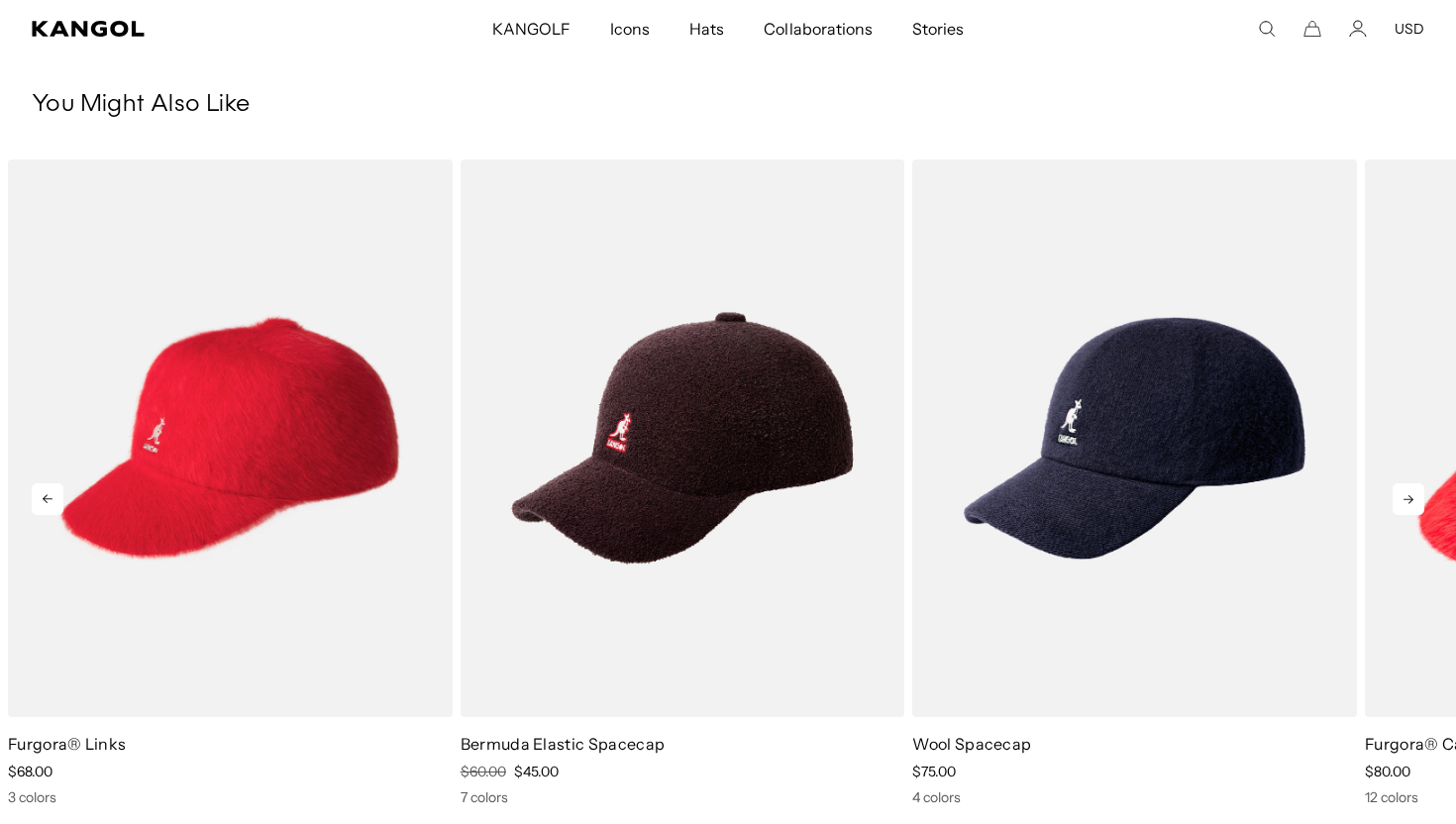 click 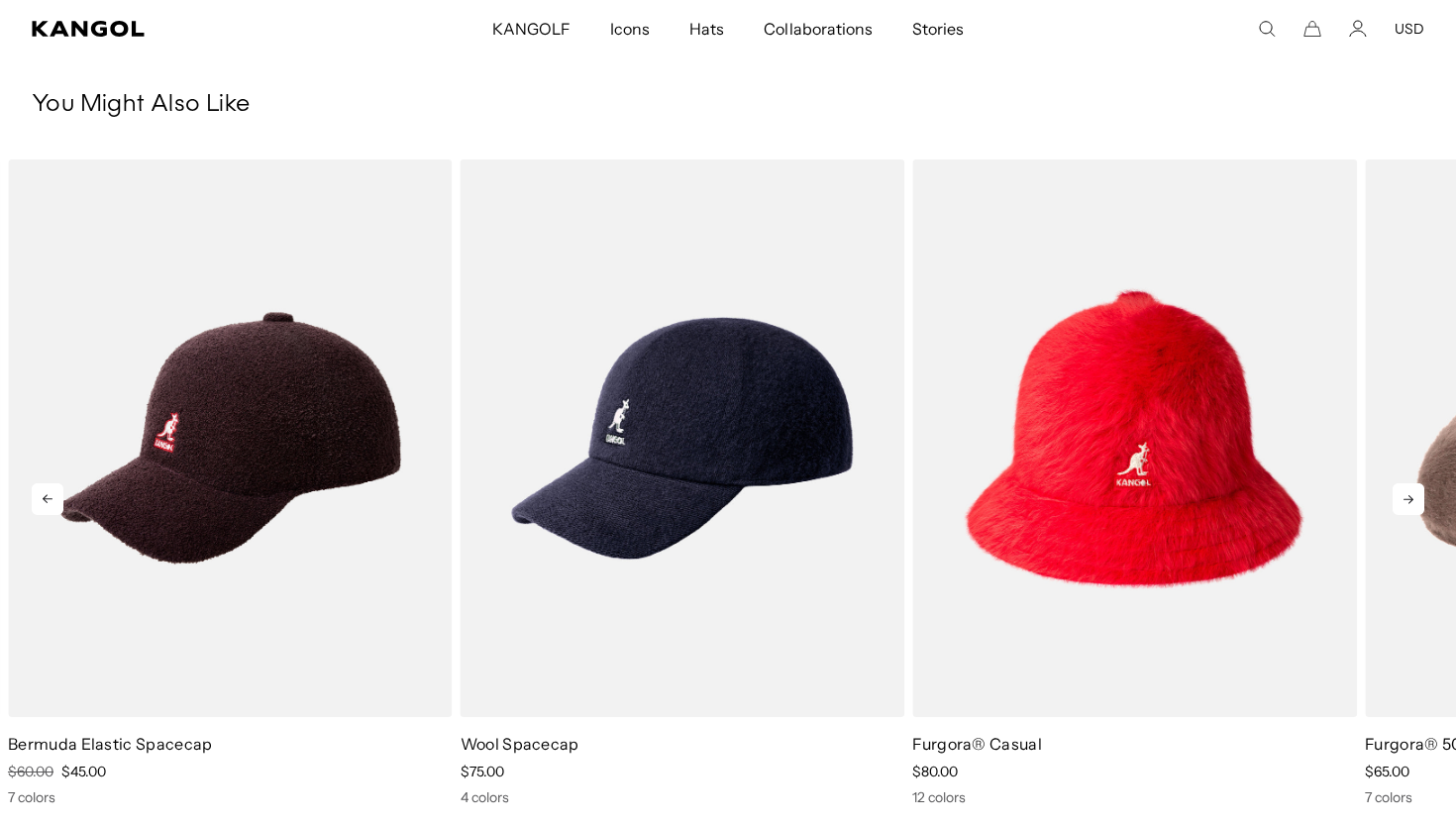 click 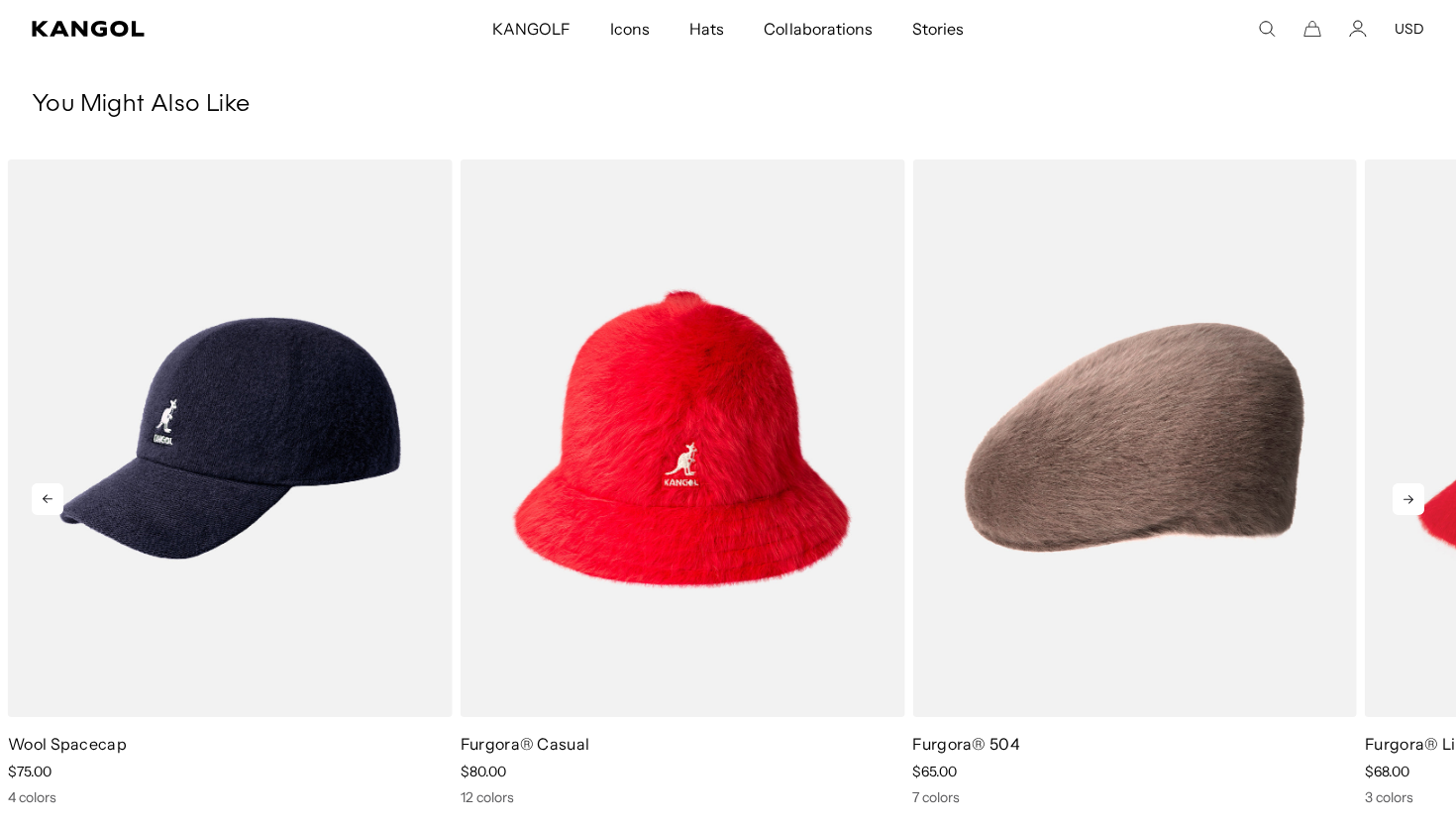scroll, scrollTop: 0, scrollLeft: 0, axis: both 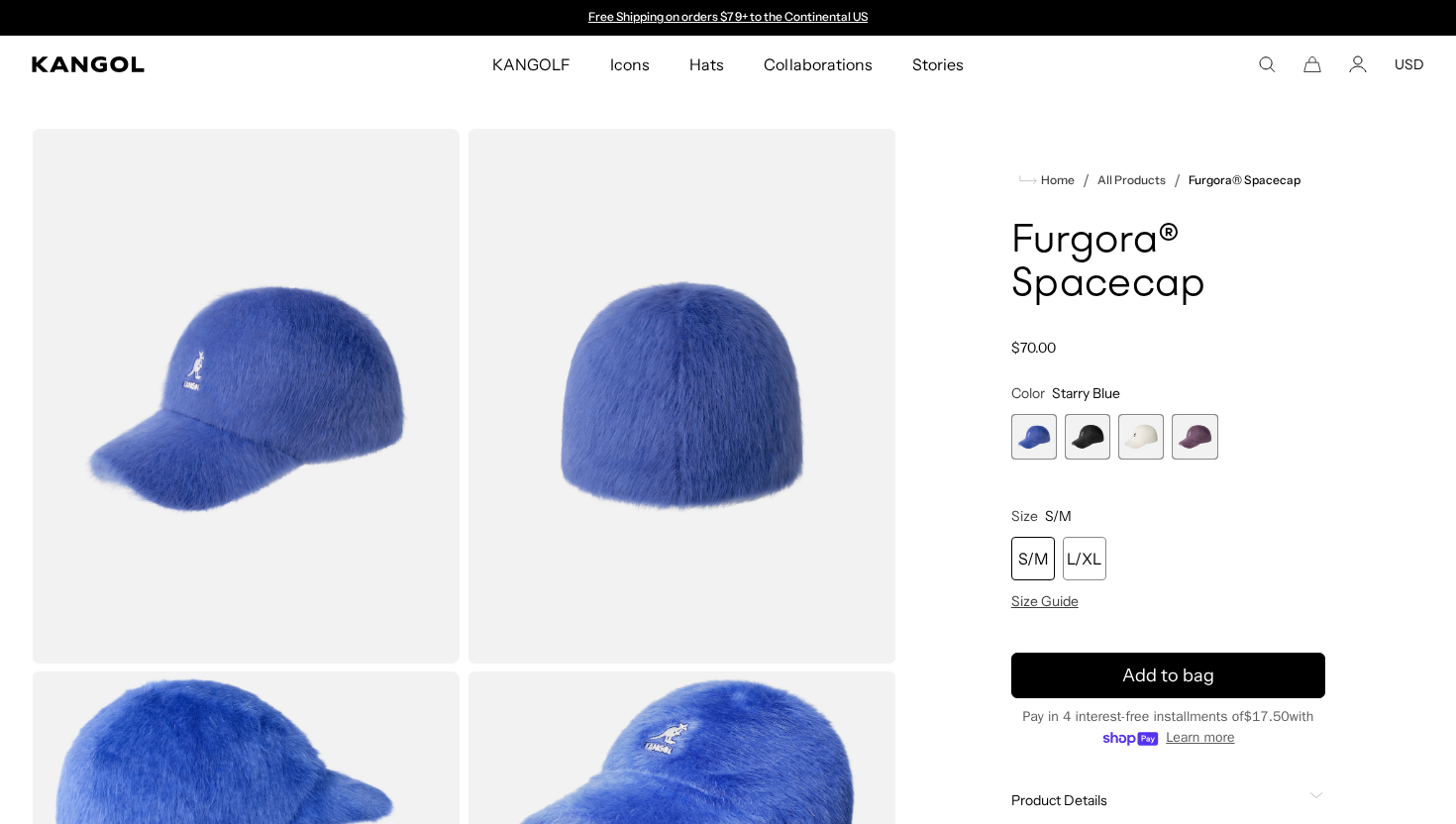 click at bounding box center [1088, 437] 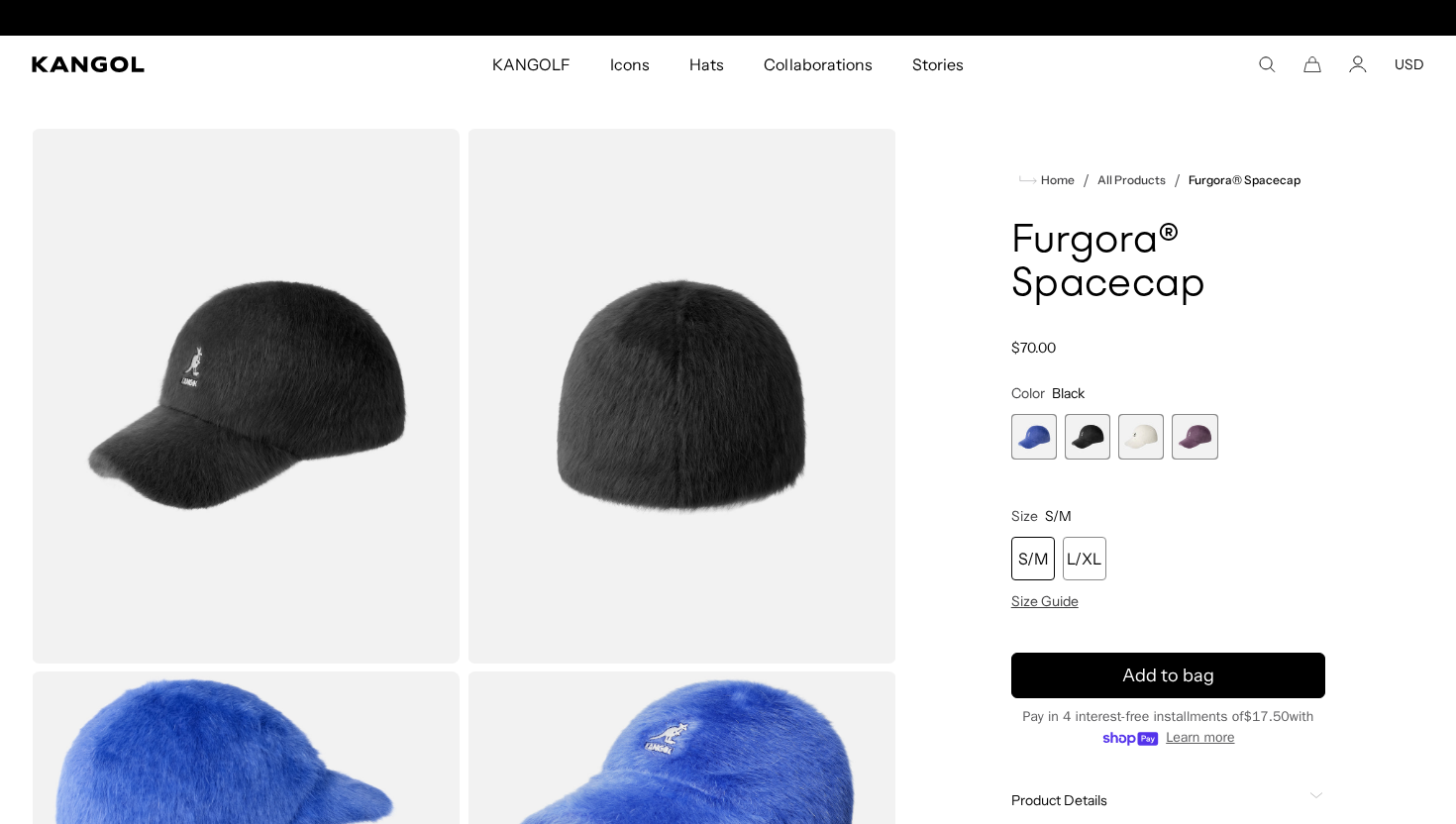 scroll, scrollTop: 0, scrollLeft: 408, axis: horizontal 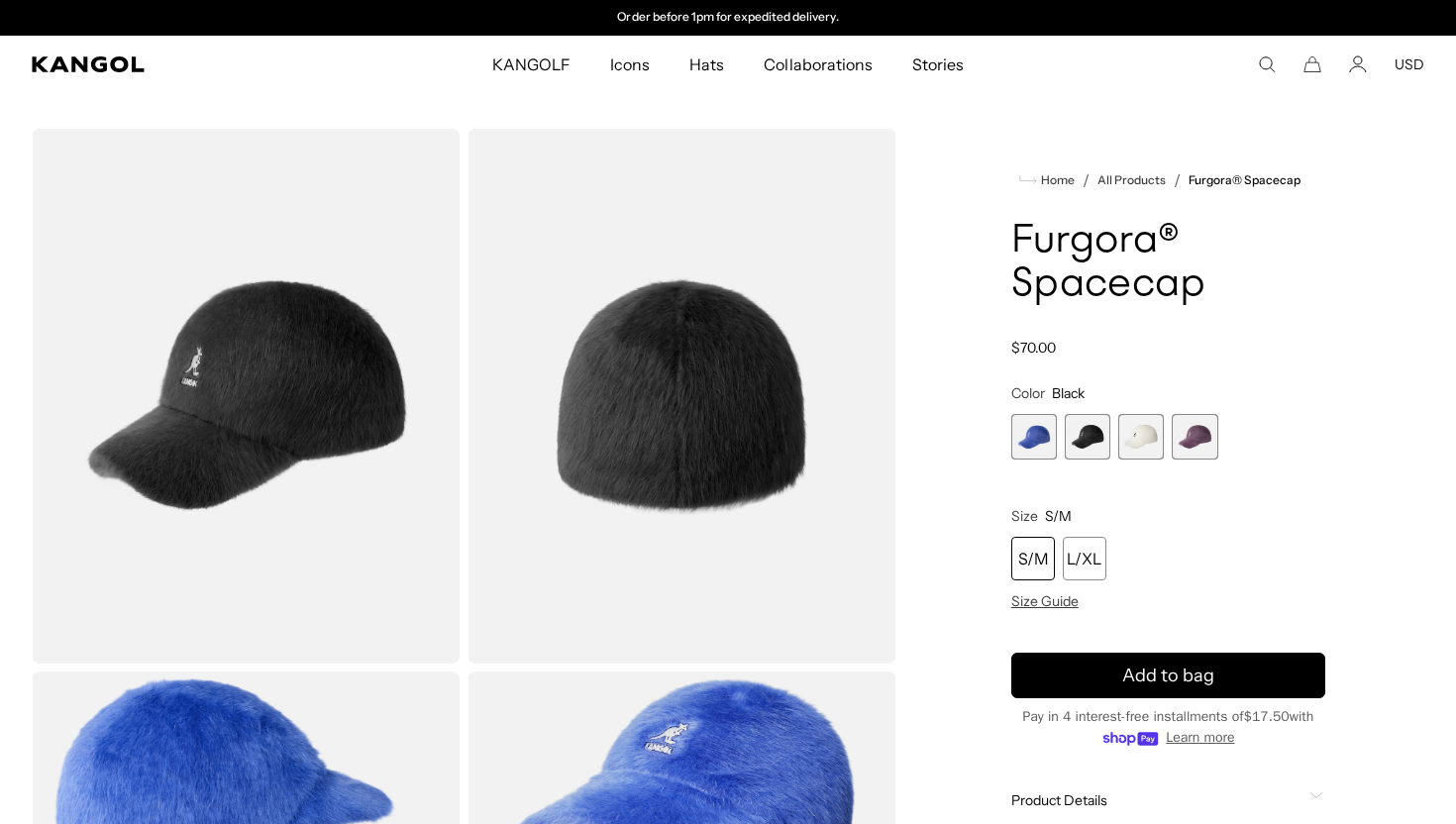 click at bounding box center (1141, 437) 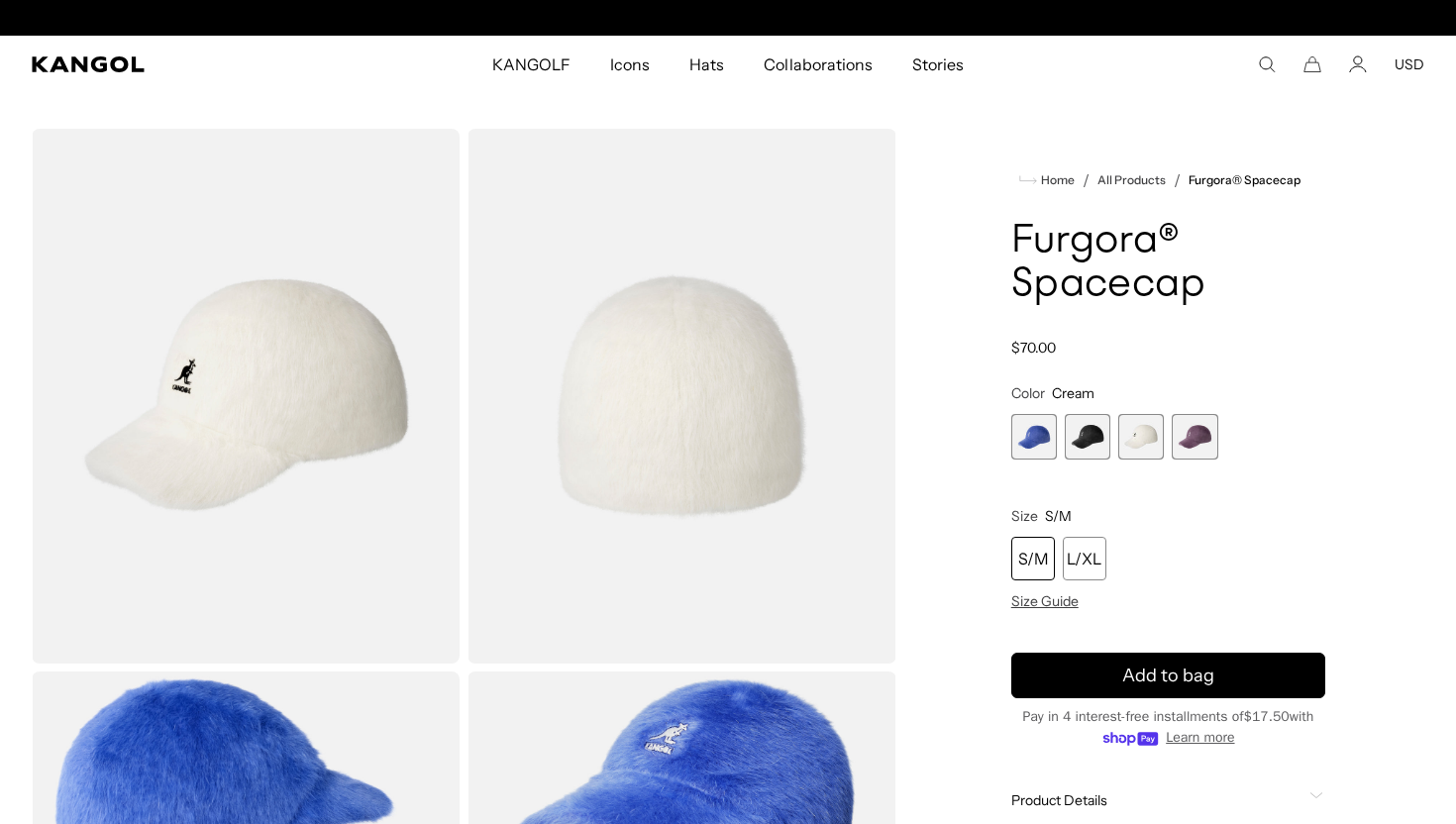 click at bounding box center (1195, 437) 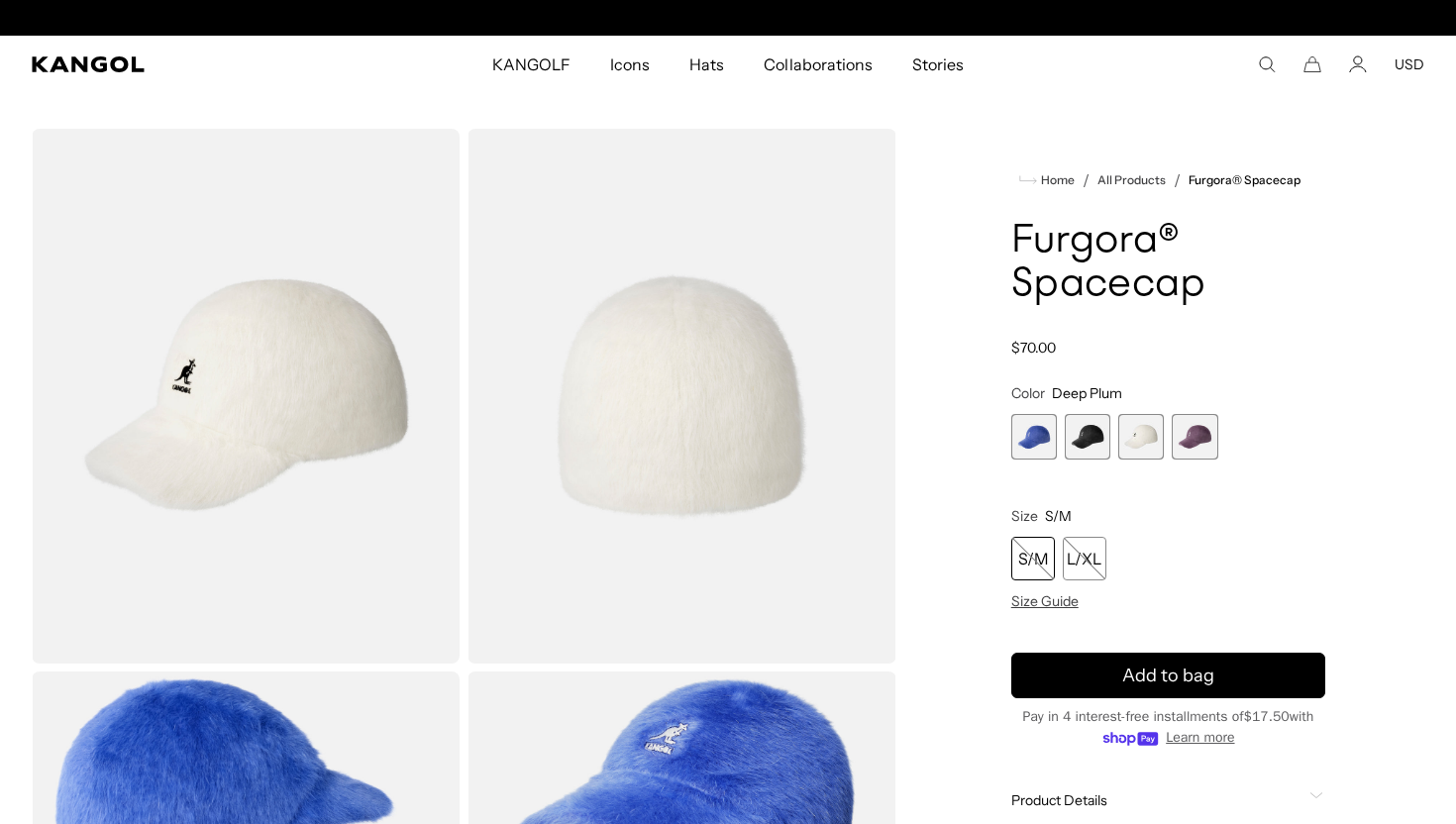 scroll, scrollTop: 0, scrollLeft: 0, axis: both 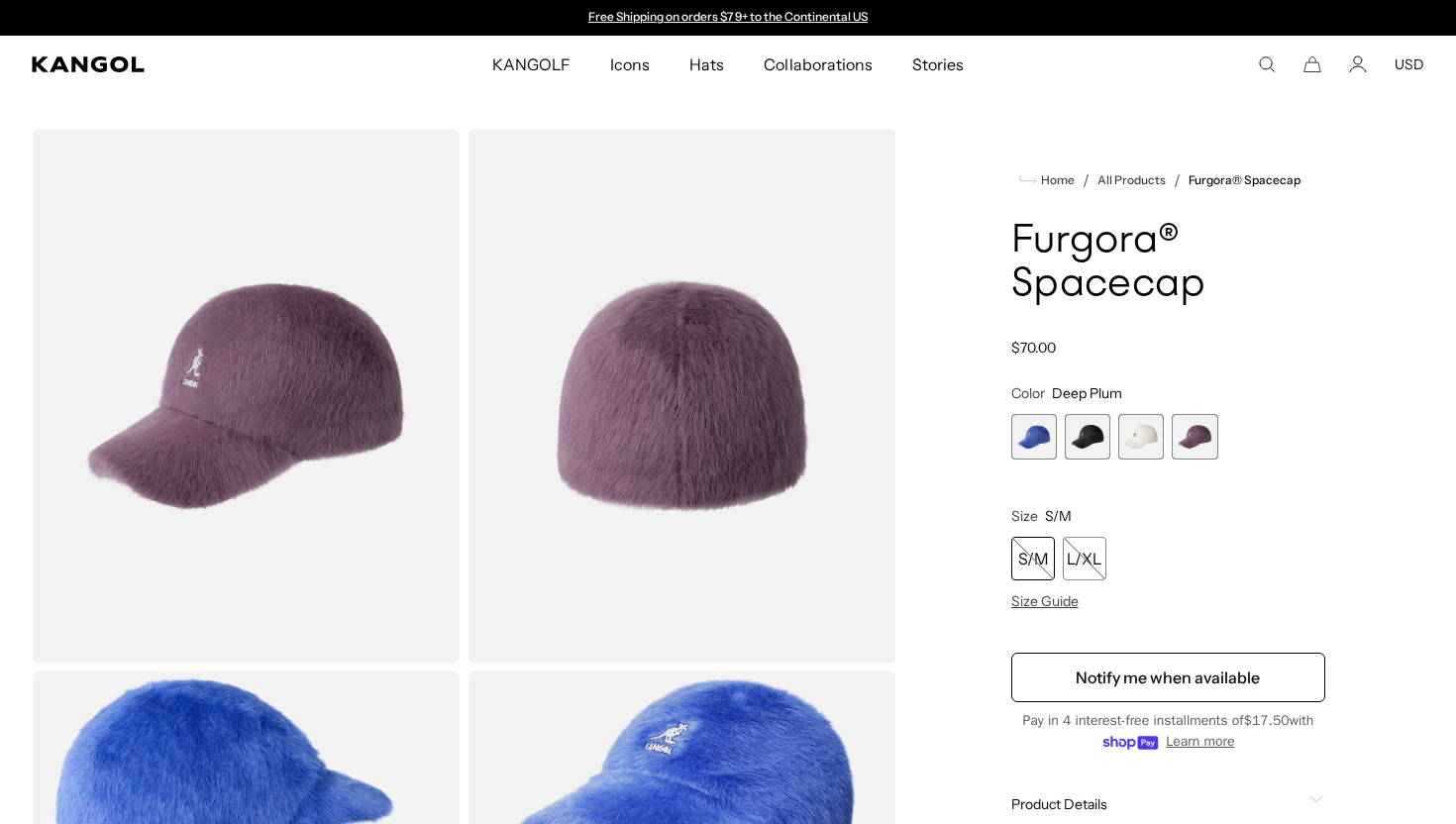 click at bounding box center (1034, 437) 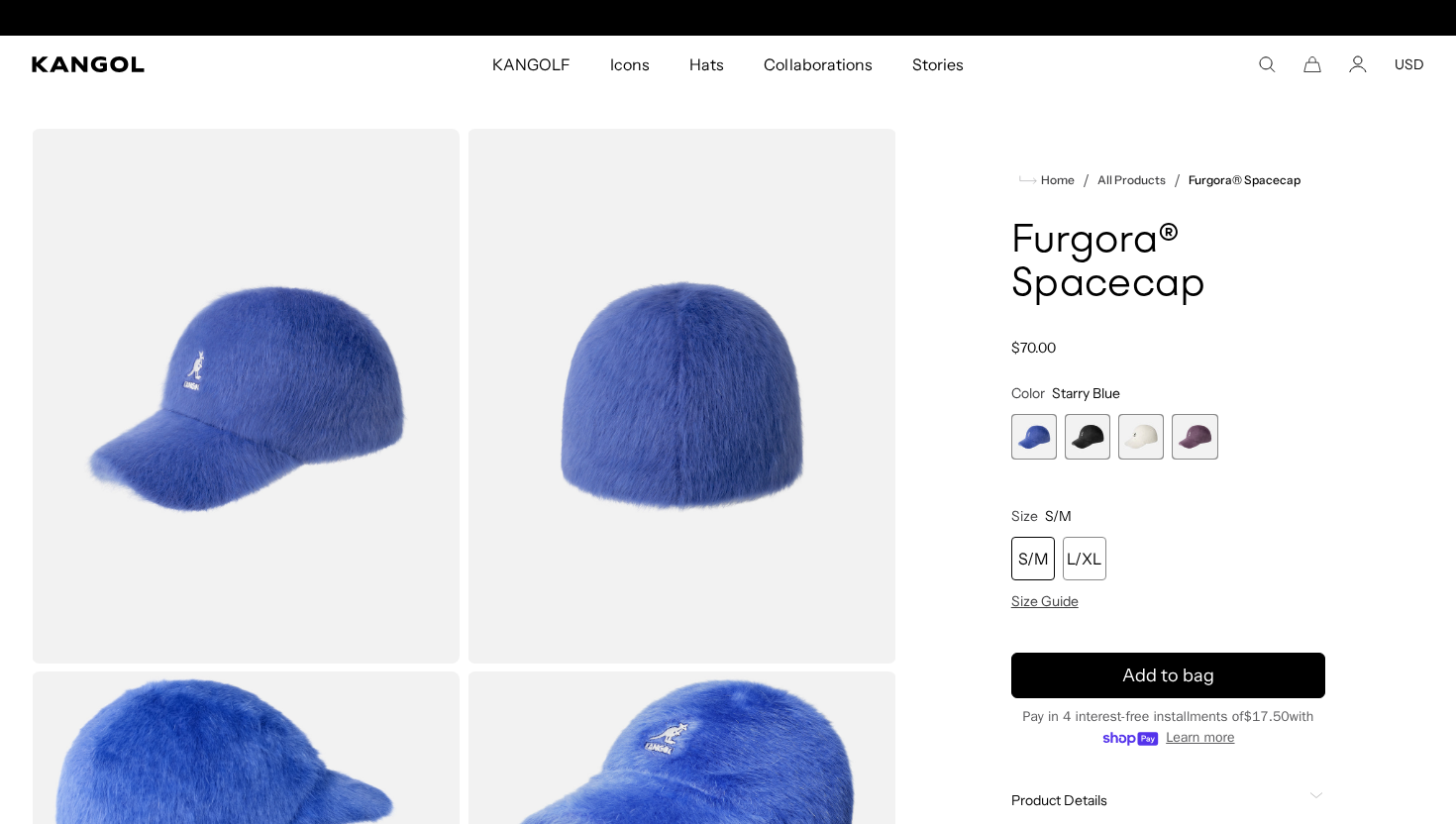 scroll, scrollTop: 0, scrollLeft: 408, axis: horizontal 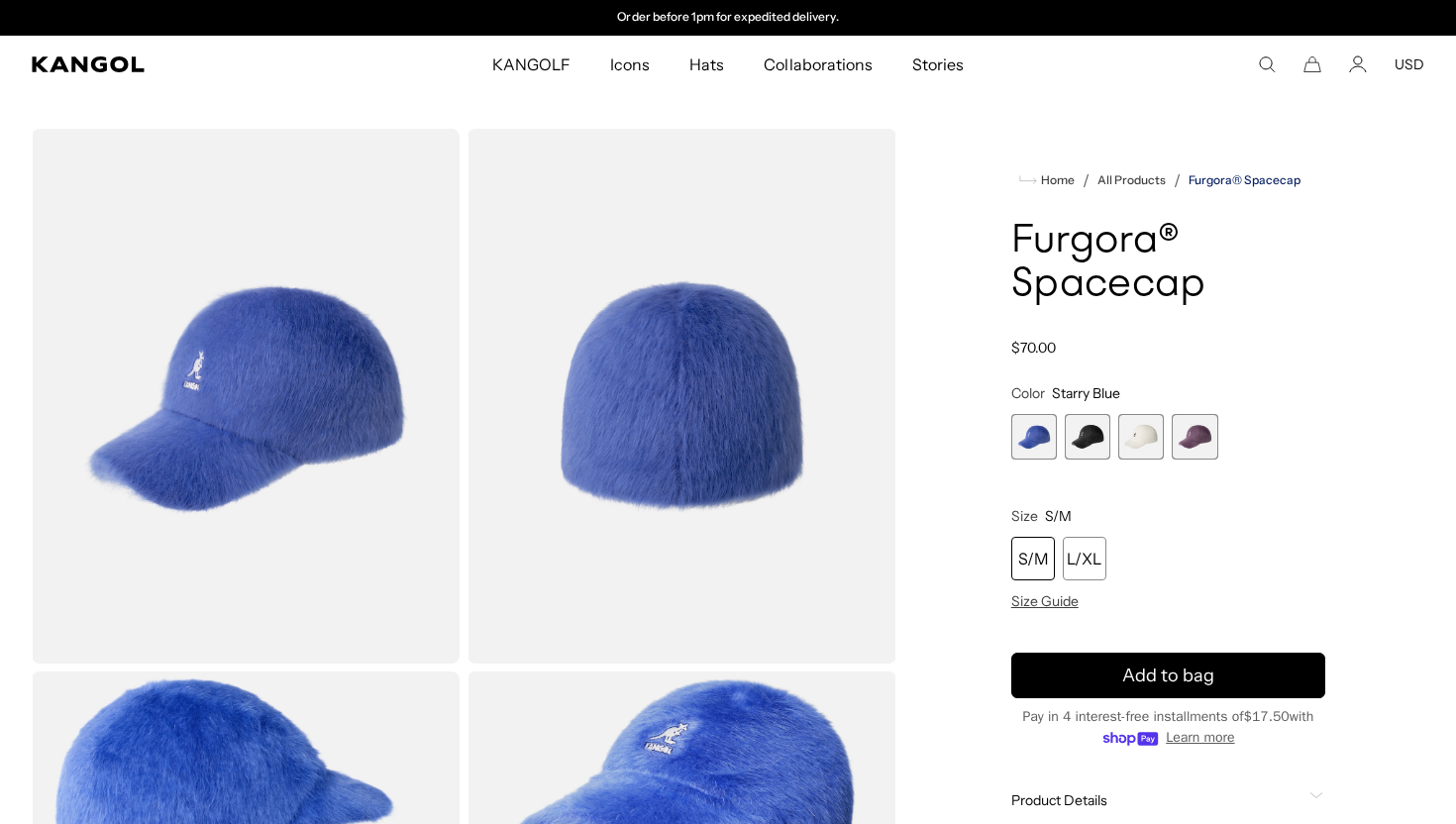 click on "Furgora® Spacecap" at bounding box center (1244, 180) 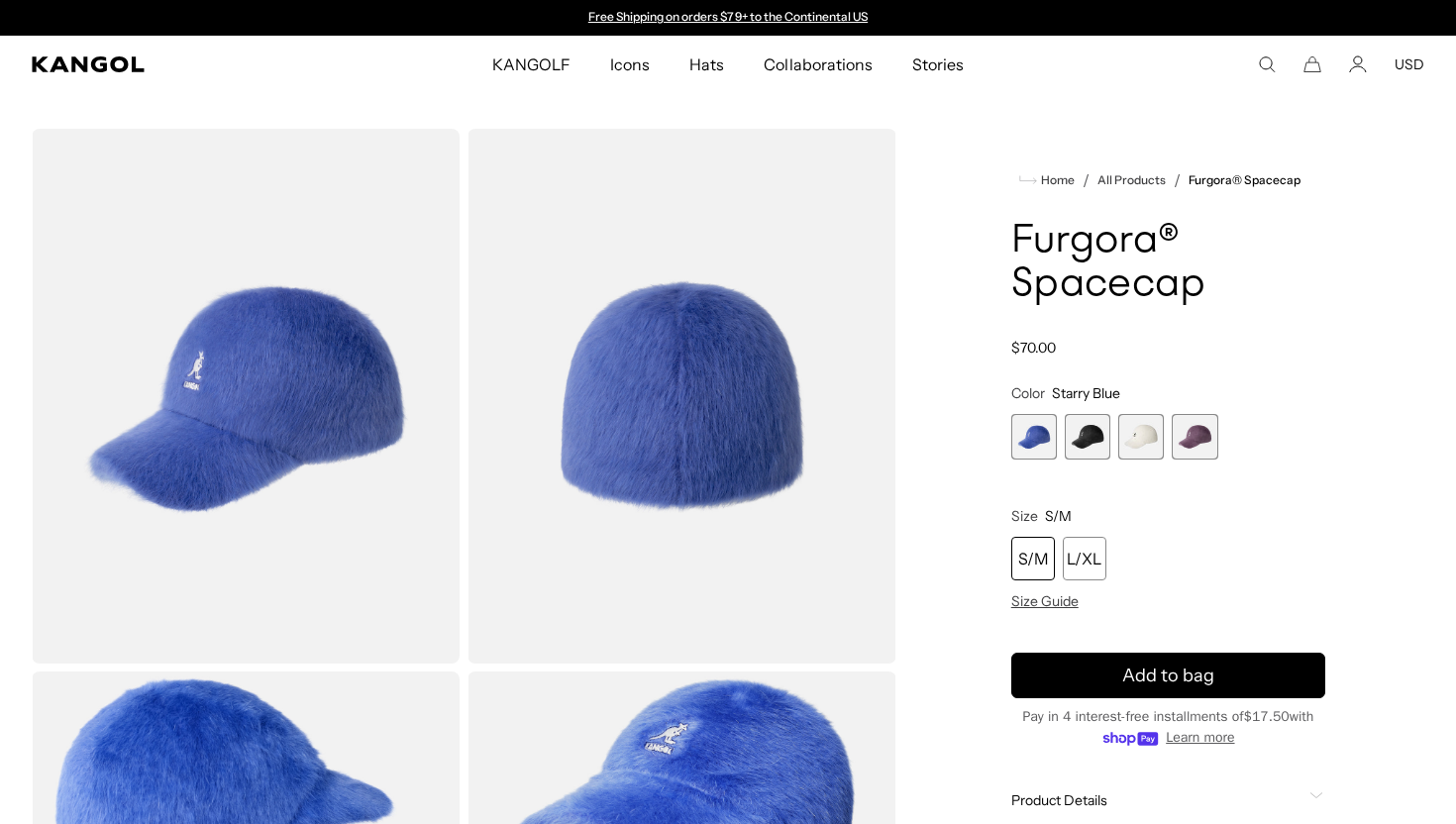 scroll, scrollTop: 0, scrollLeft: 0, axis: both 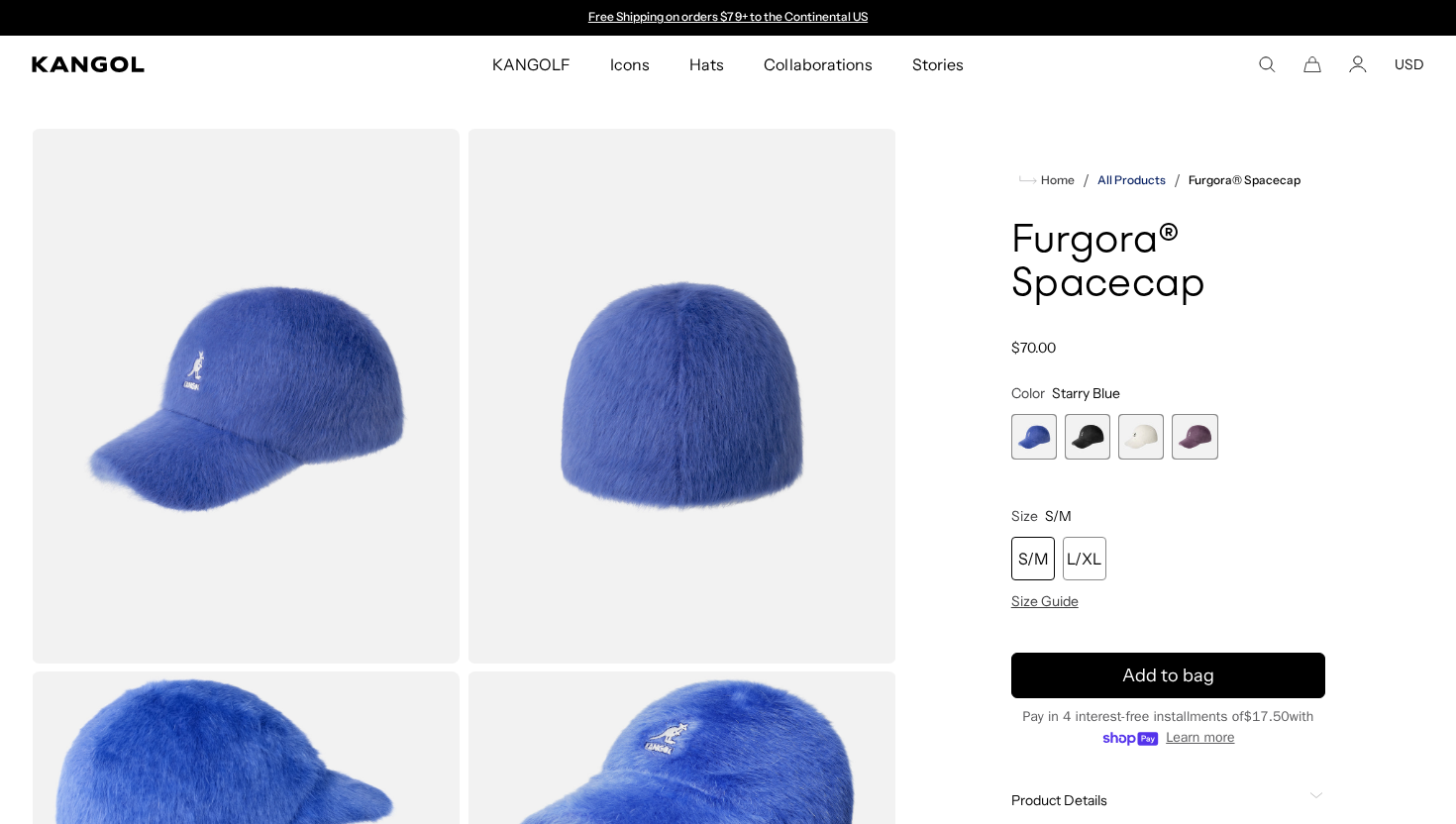 click on "All Products" at bounding box center [1131, 180] 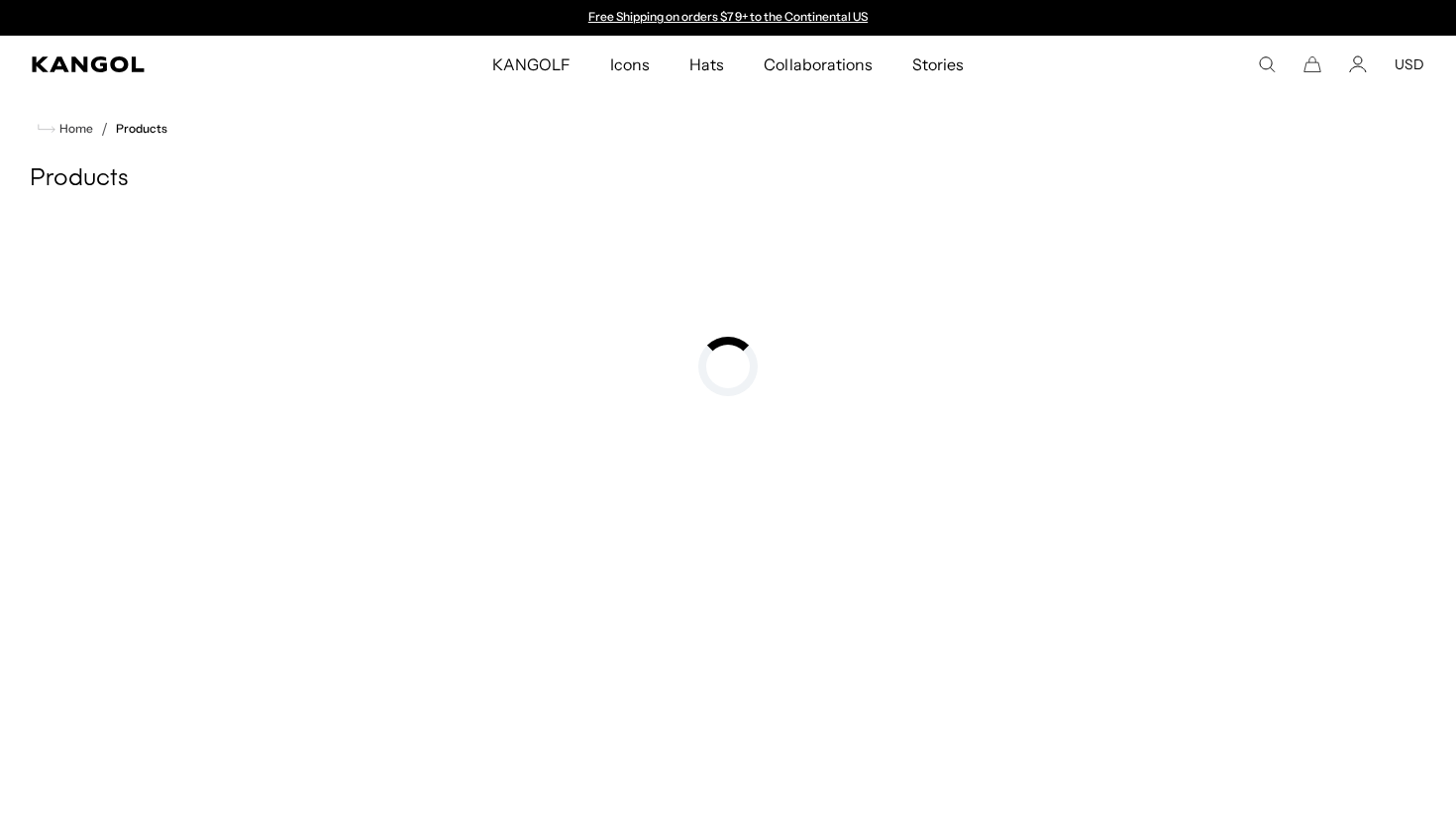 scroll, scrollTop: 0, scrollLeft: 0, axis: both 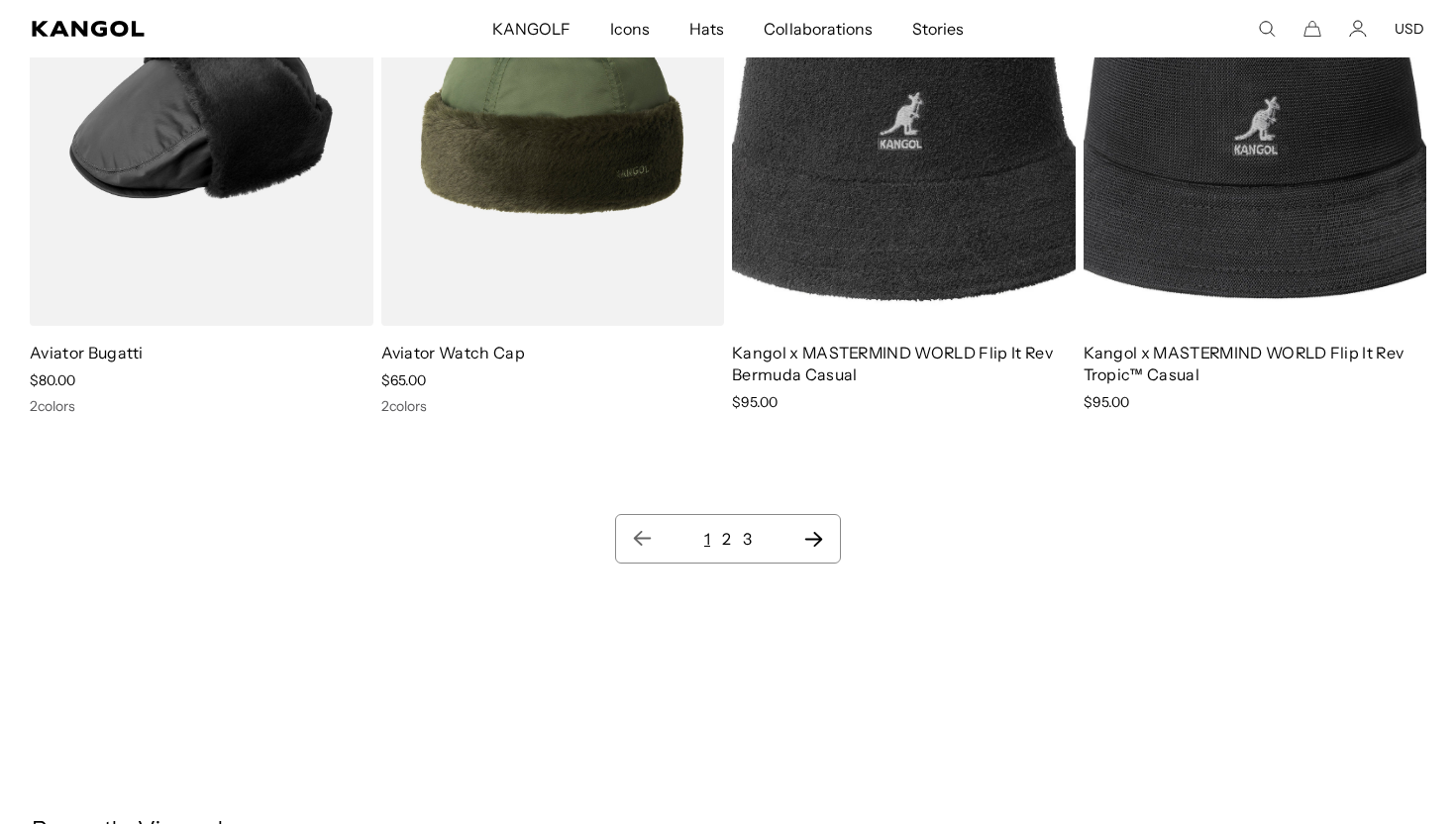 click on "2" at bounding box center [726, 539] 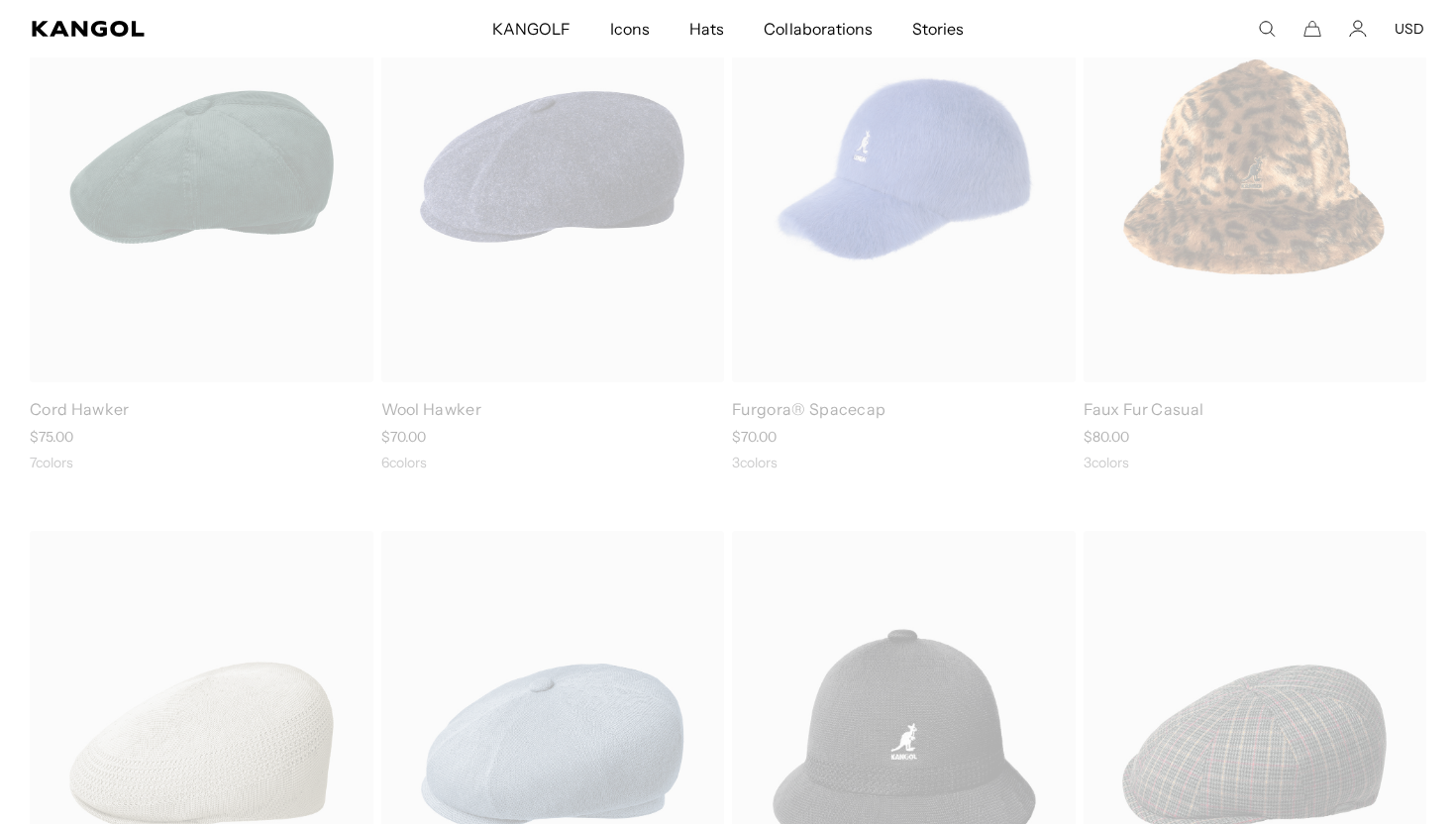 scroll, scrollTop: 766, scrollLeft: 0, axis: vertical 